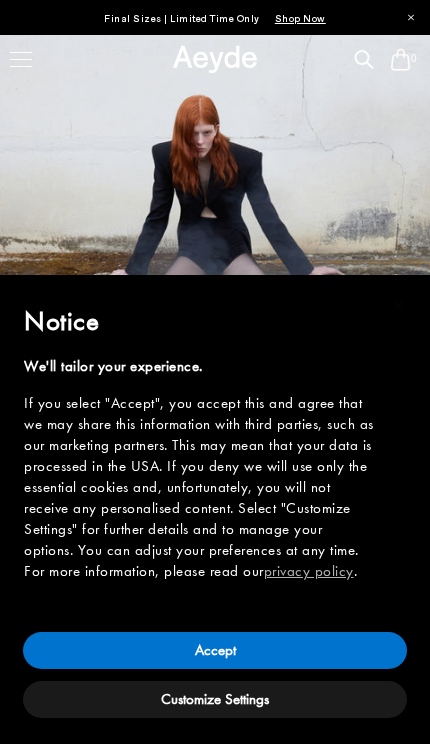 scroll, scrollTop: 0, scrollLeft: 0, axis: both 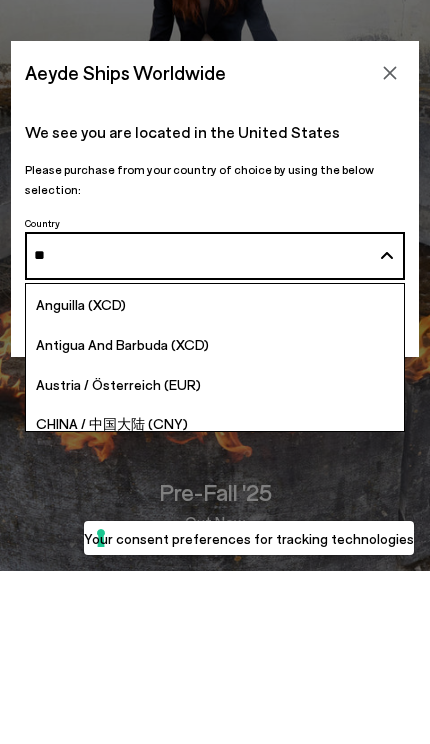 type on "***" 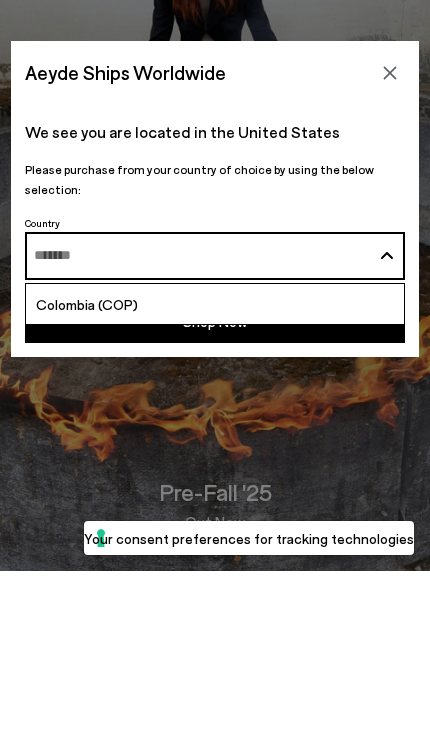 scroll, scrollTop: 173, scrollLeft: 0, axis: vertical 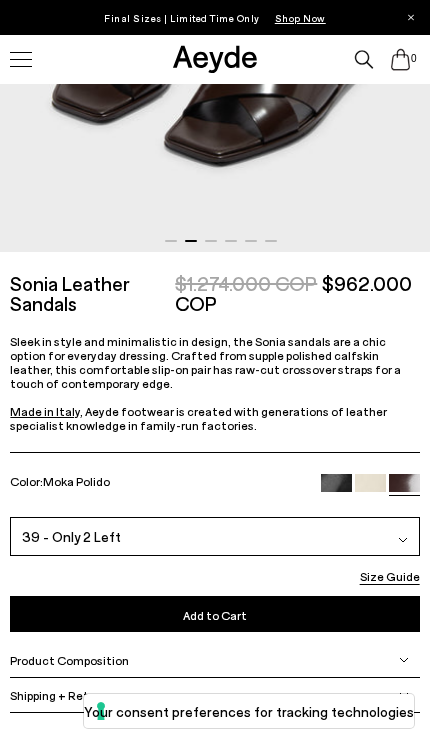 click on "Add to Cart Select a Size First" at bounding box center [214, 614] 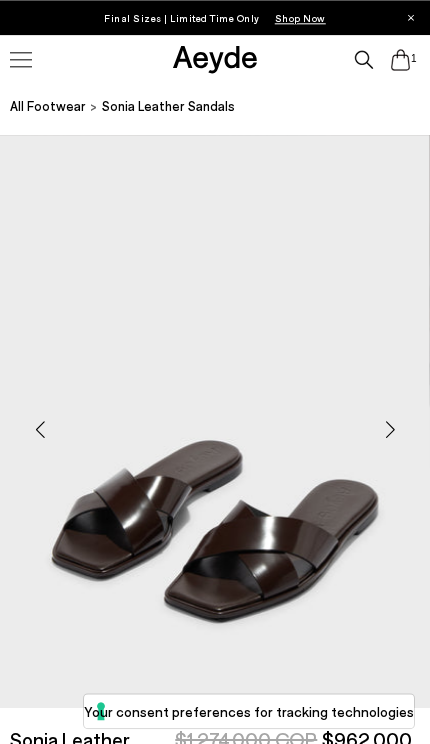 scroll, scrollTop: 0, scrollLeft: 0, axis: both 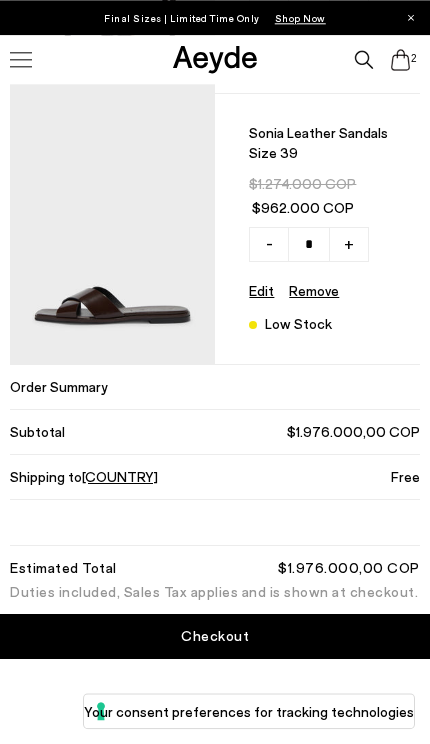 click on "Checkout" at bounding box center [215, 636] 